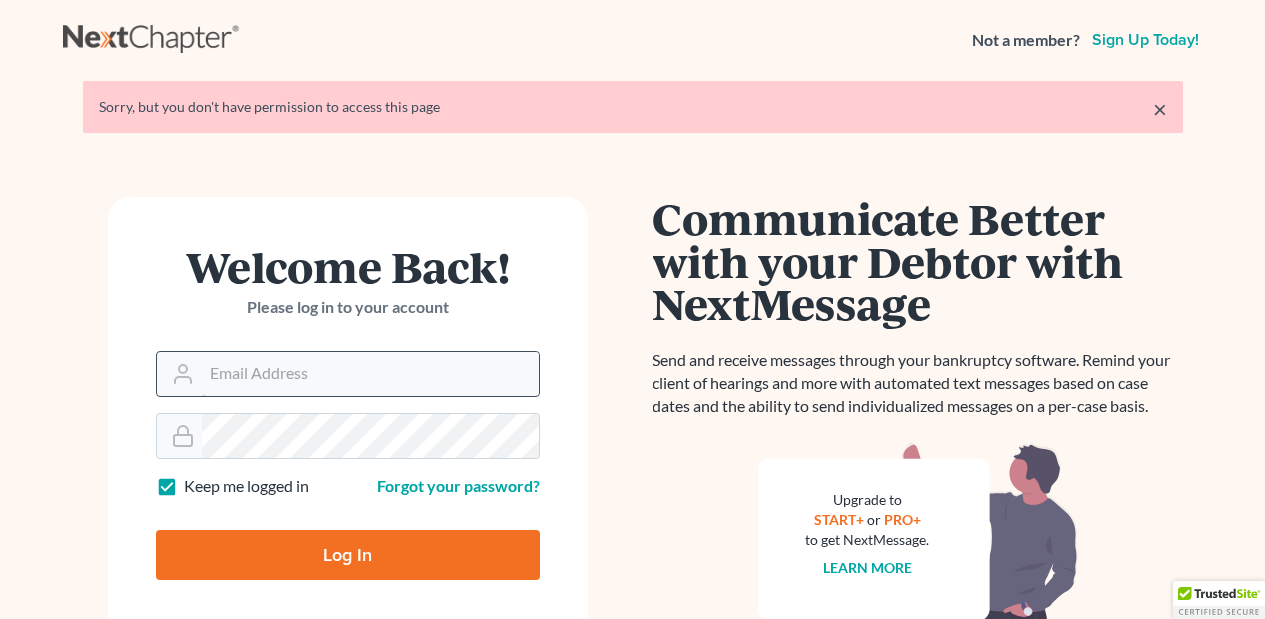 scroll, scrollTop: 0, scrollLeft: 0, axis: both 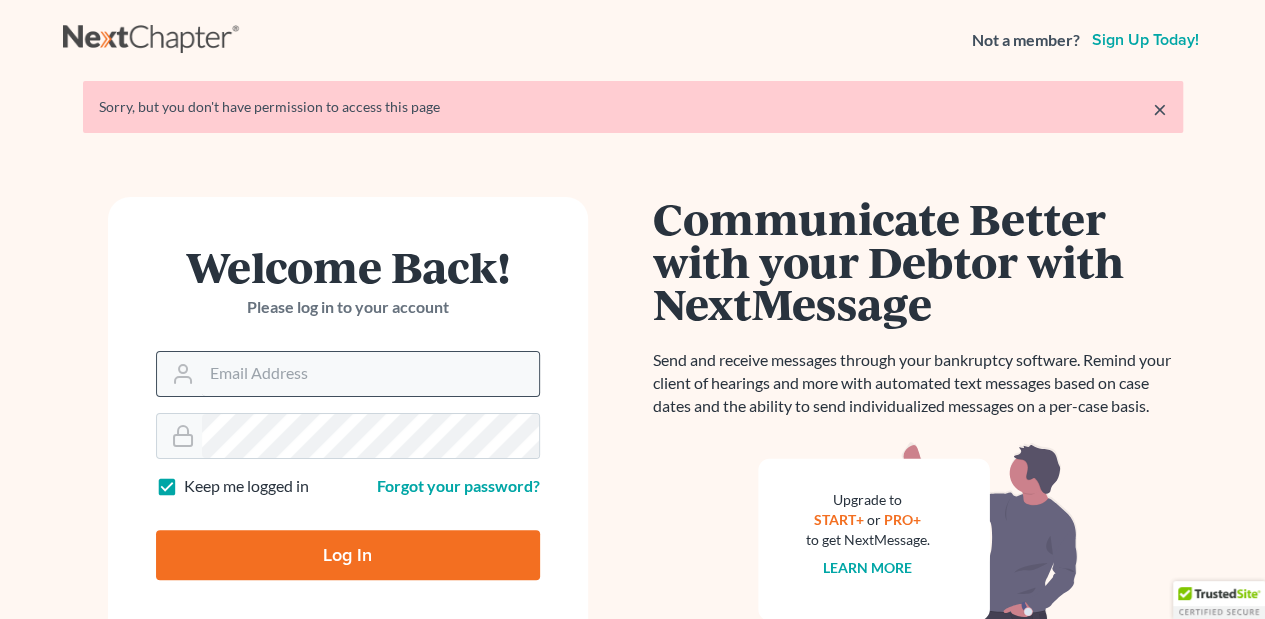 click on "Email Address" at bounding box center [370, 374] 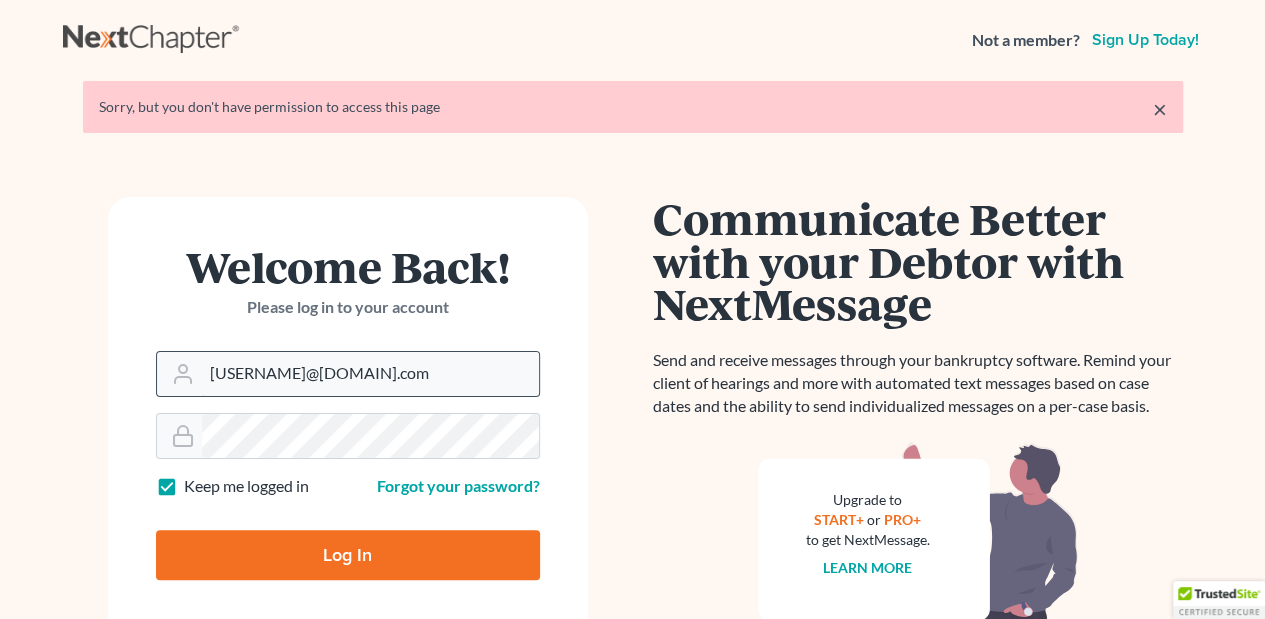 type on "[USERNAME]@[DOMAIN].com" 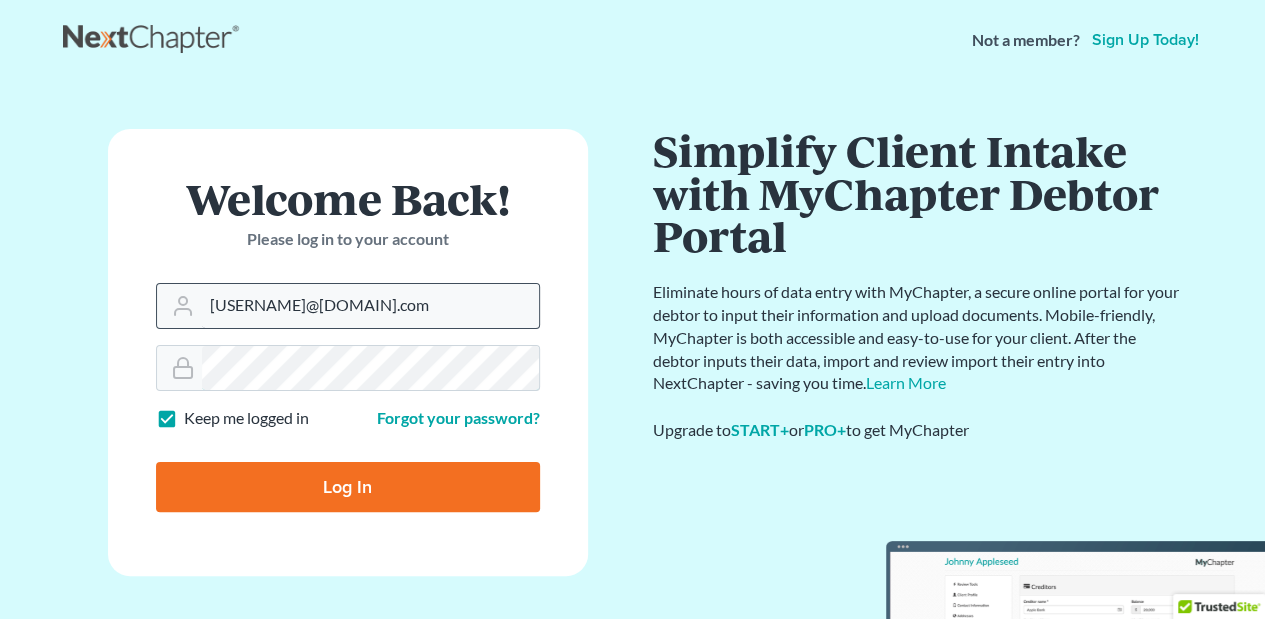 click on "Log In" at bounding box center [348, 487] 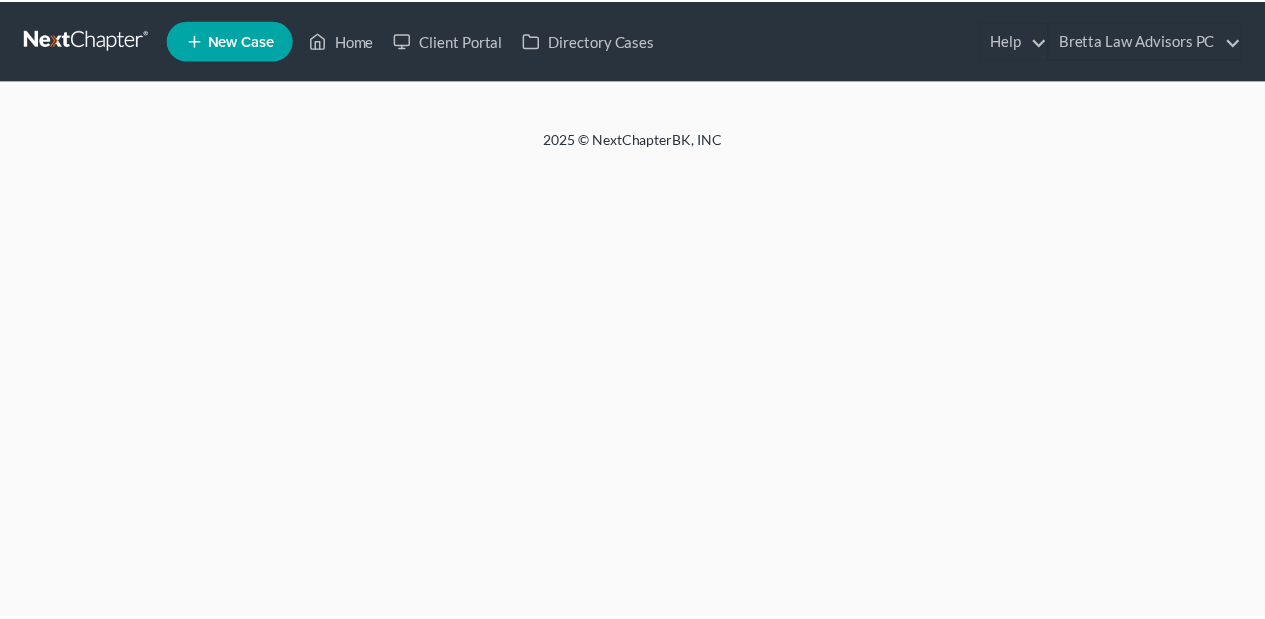 scroll, scrollTop: 0, scrollLeft: 0, axis: both 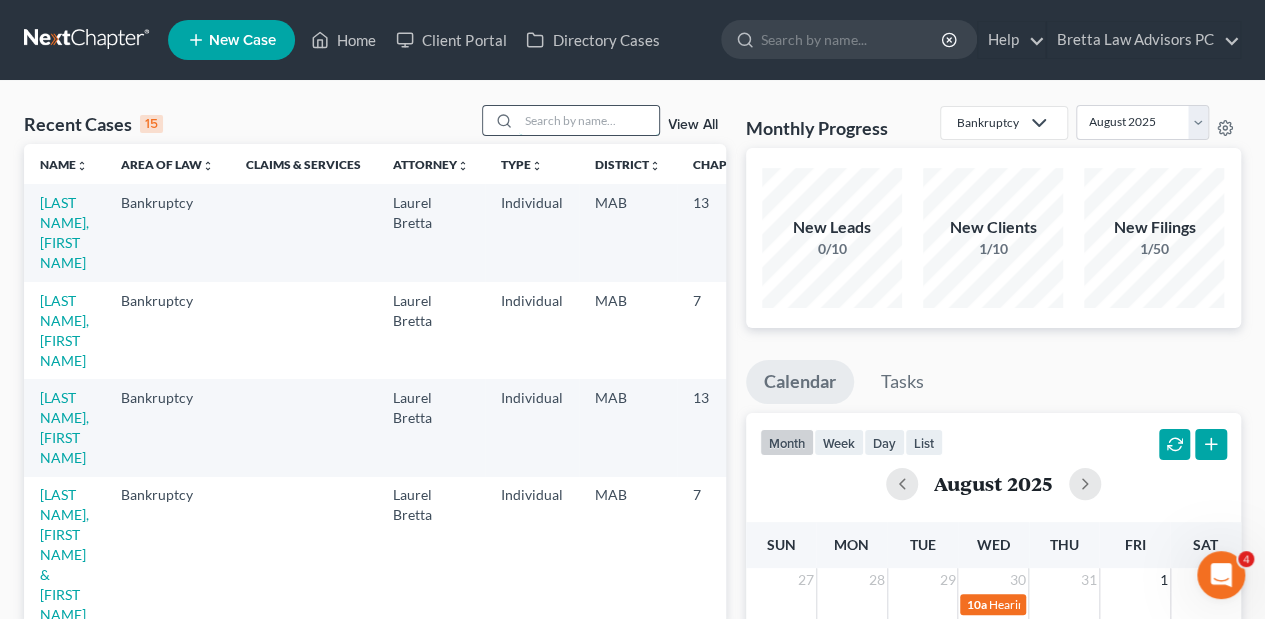 click at bounding box center (589, 120) 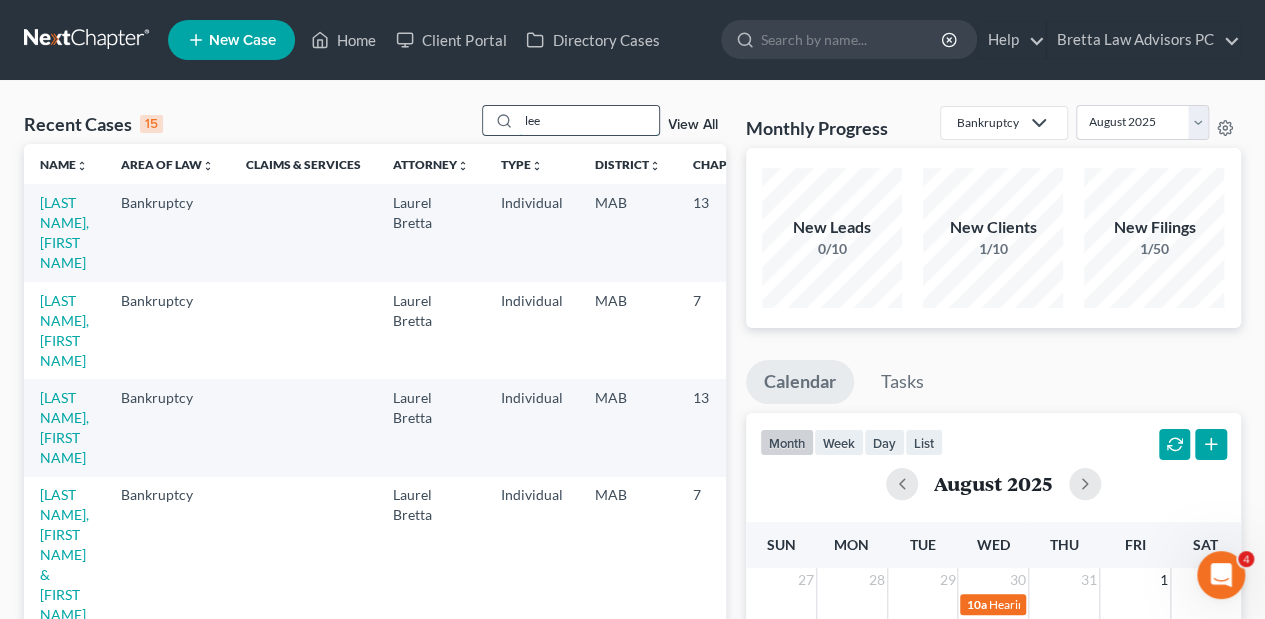 type on "lee" 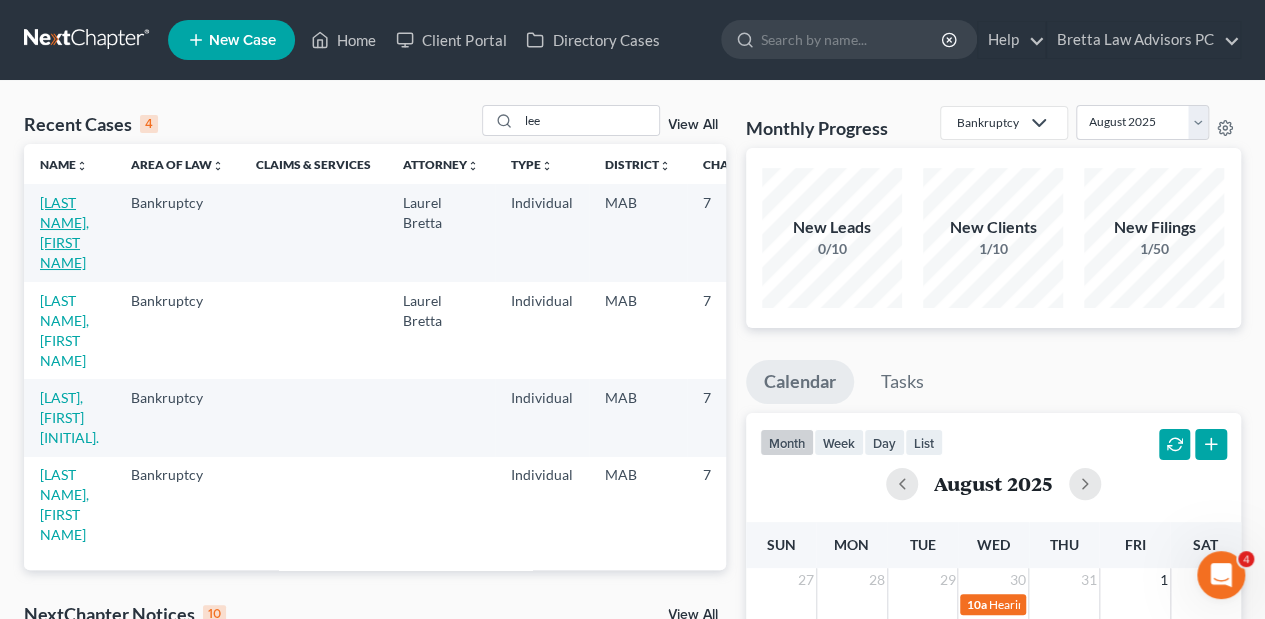 click on "[LAST NAME], [FIRST NAME]" at bounding box center (64, 232) 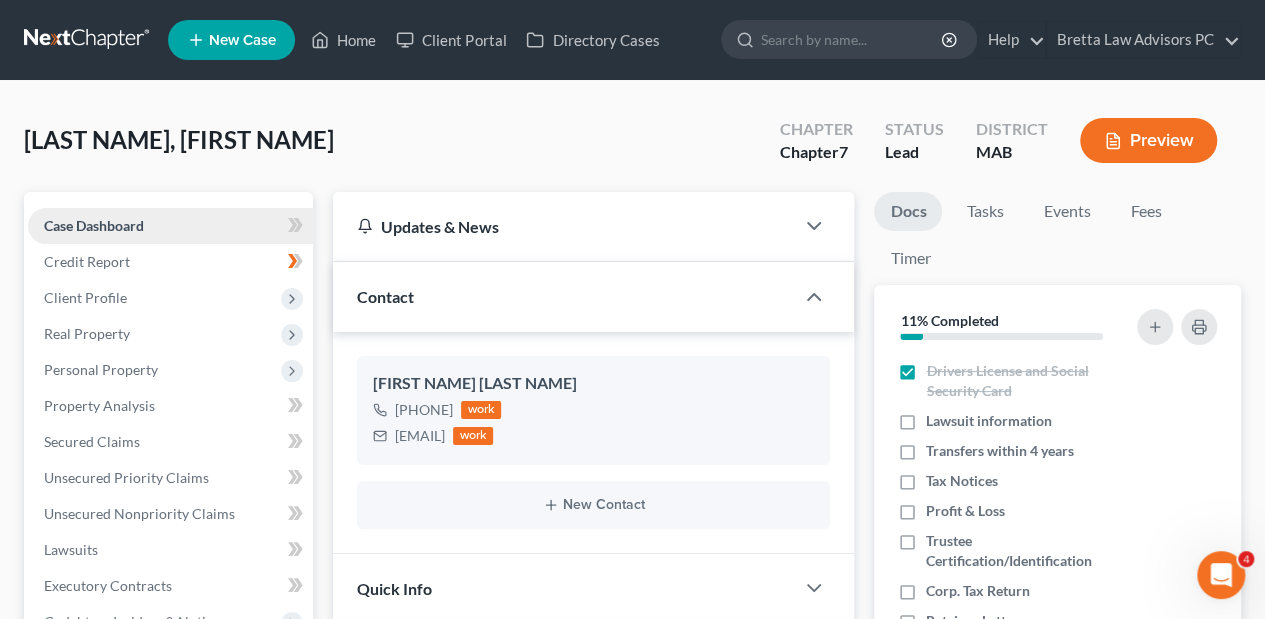 scroll, scrollTop: 596, scrollLeft: 0, axis: vertical 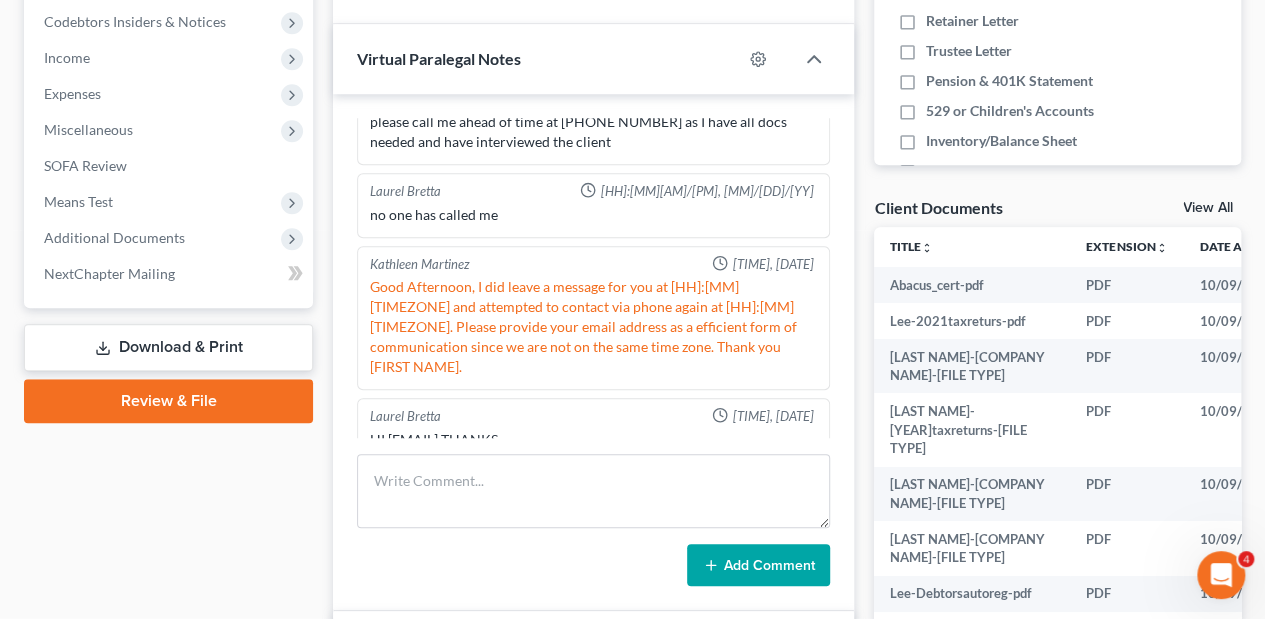 click on "Download & Print" at bounding box center [168, 347] 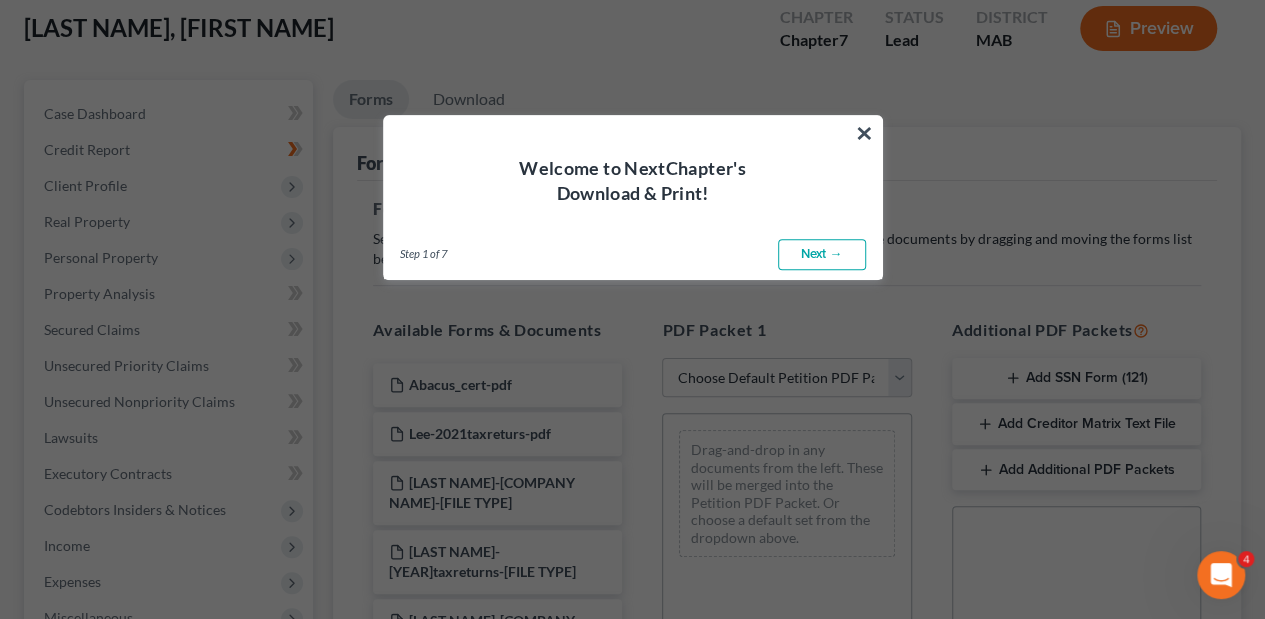 scroll, scrollTop: 0, scrollLeft: 0, axis: both 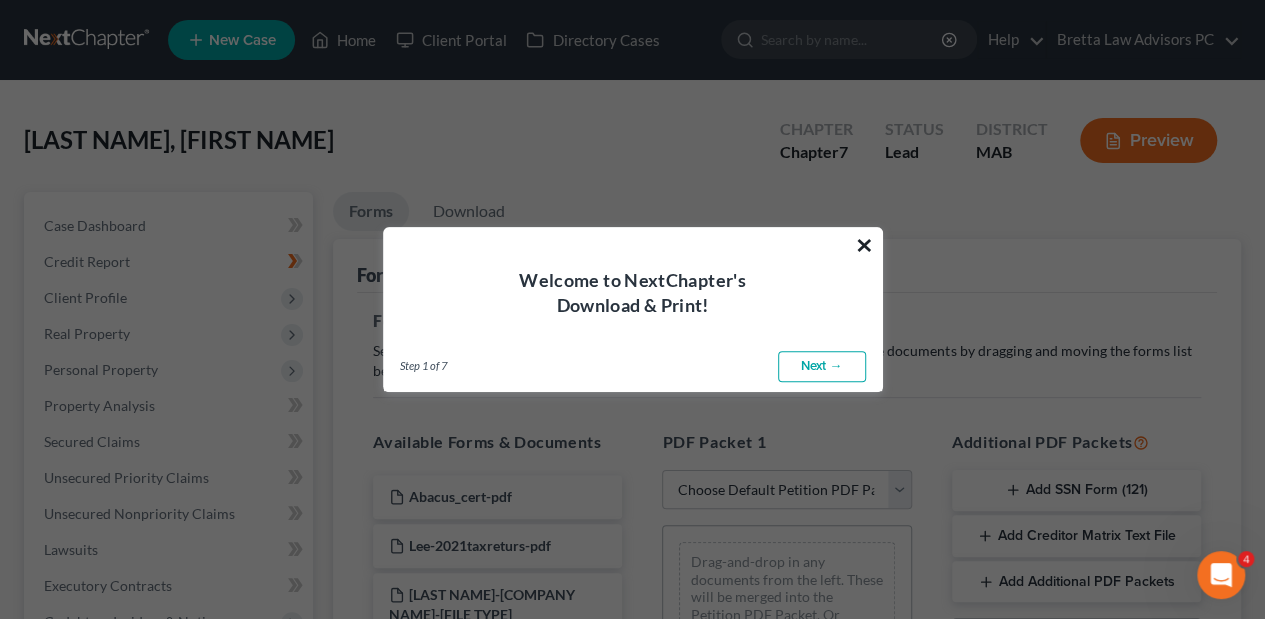 click on "×" at bounding box center [864, 245] 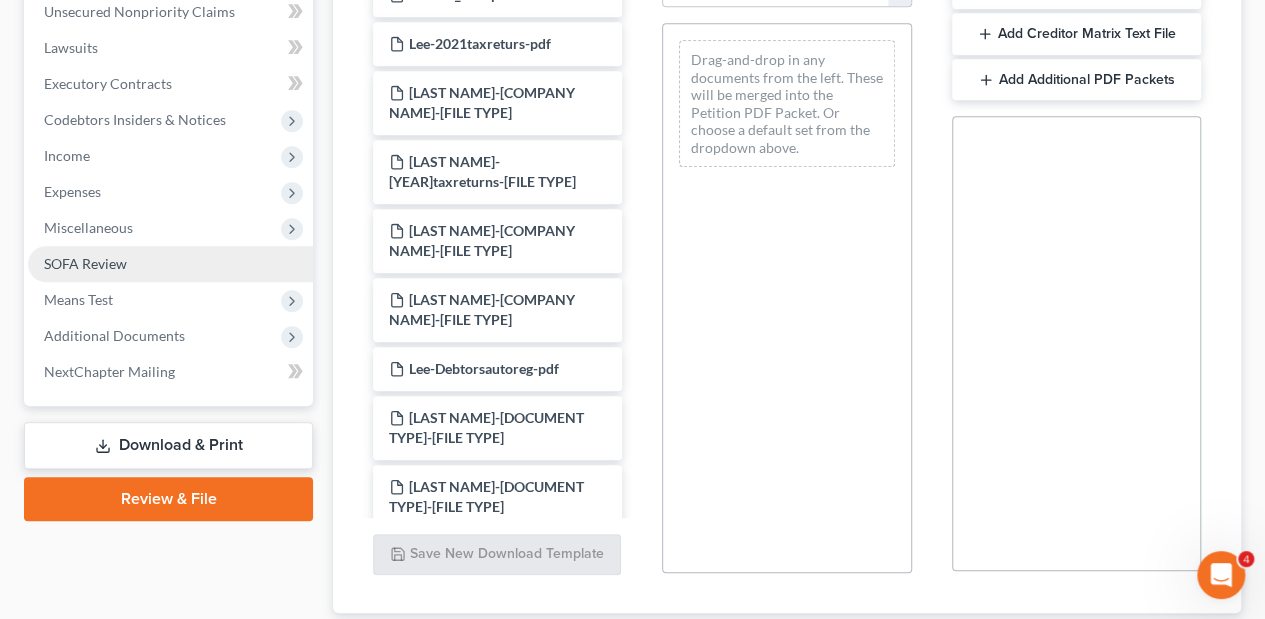 scroll, scrollTop: 501, scrollLeft: 0, axis: vertical 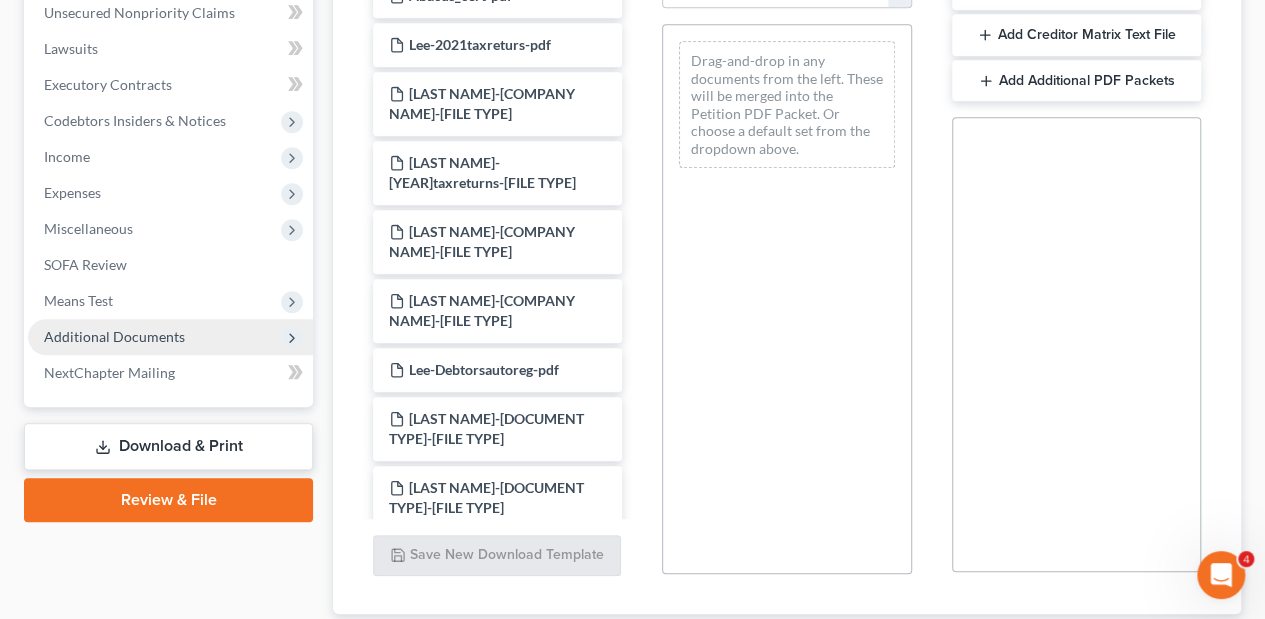 click at bounding box center [292, 338] 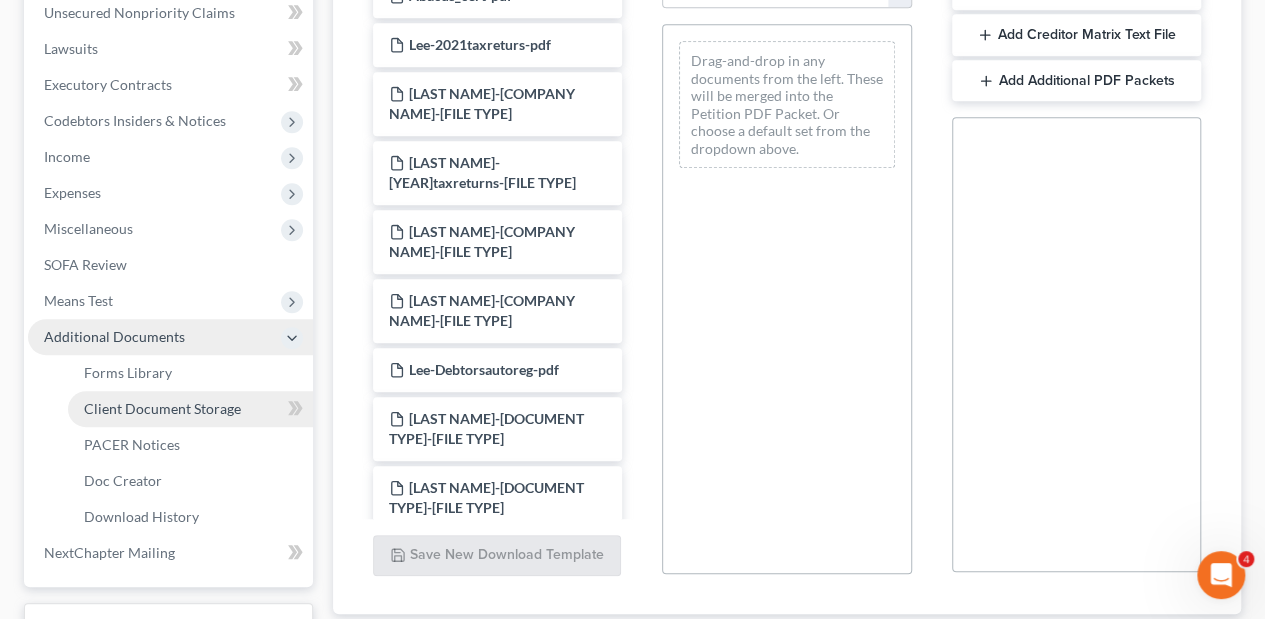 click on "Client Document Storage" at bounding box center [162, 408] 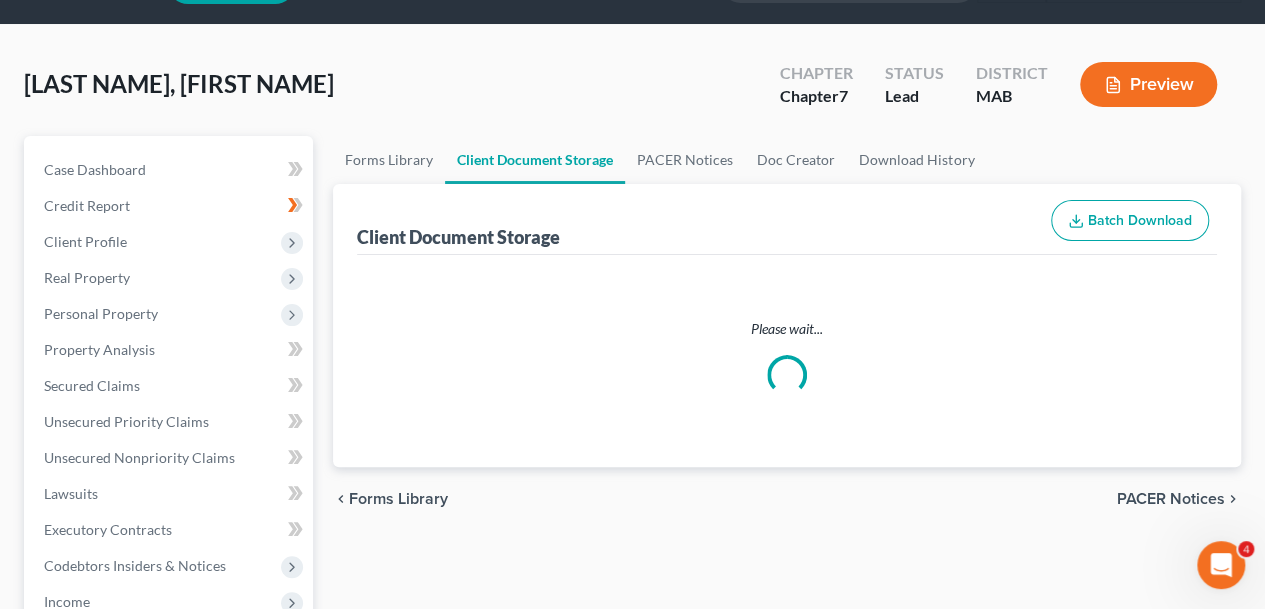 select on "0" 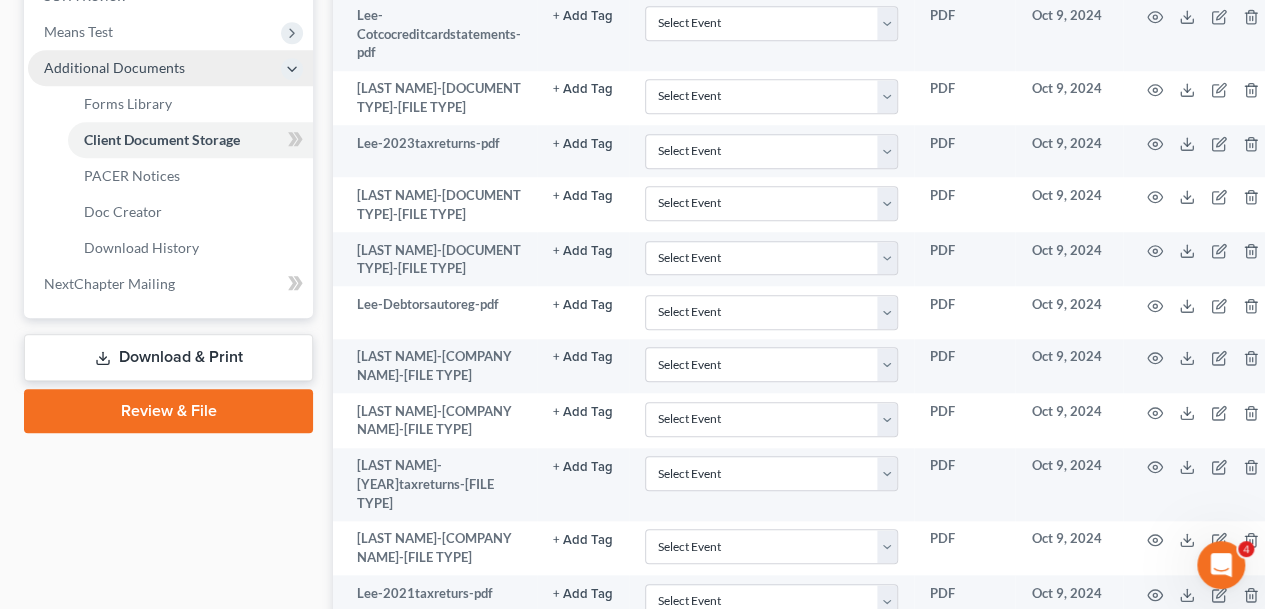 scroll, scrollTop: 928, scrollLeft: 0, axis: vertical 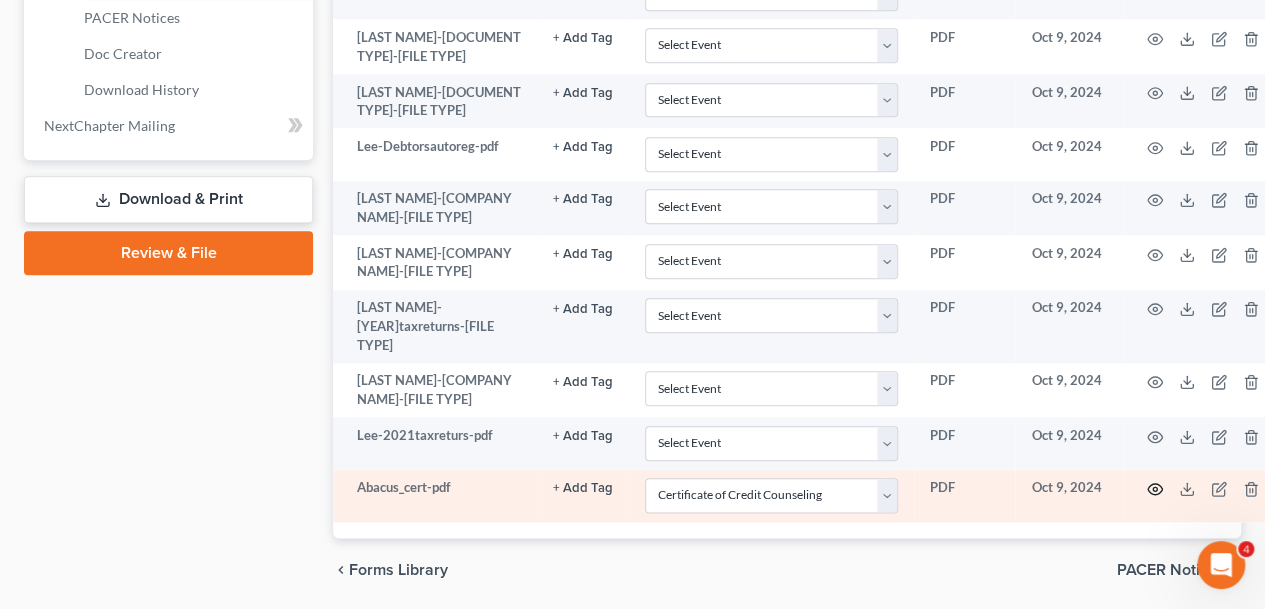 click 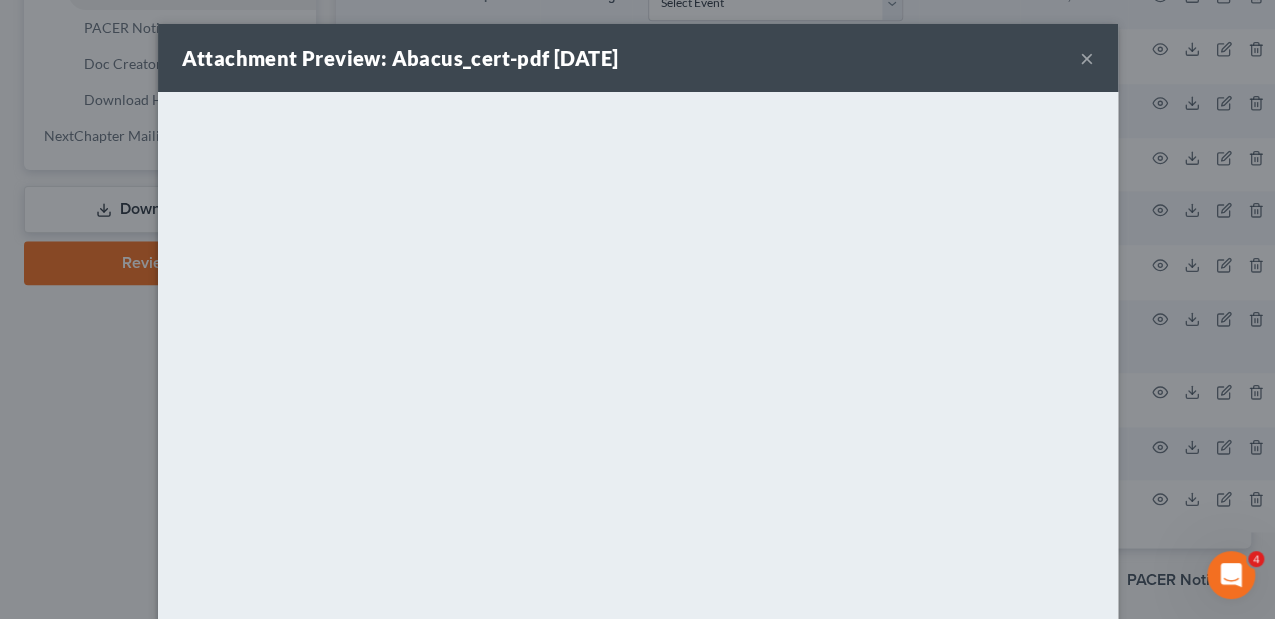 click on "×" at bounding box center [1087, 58] 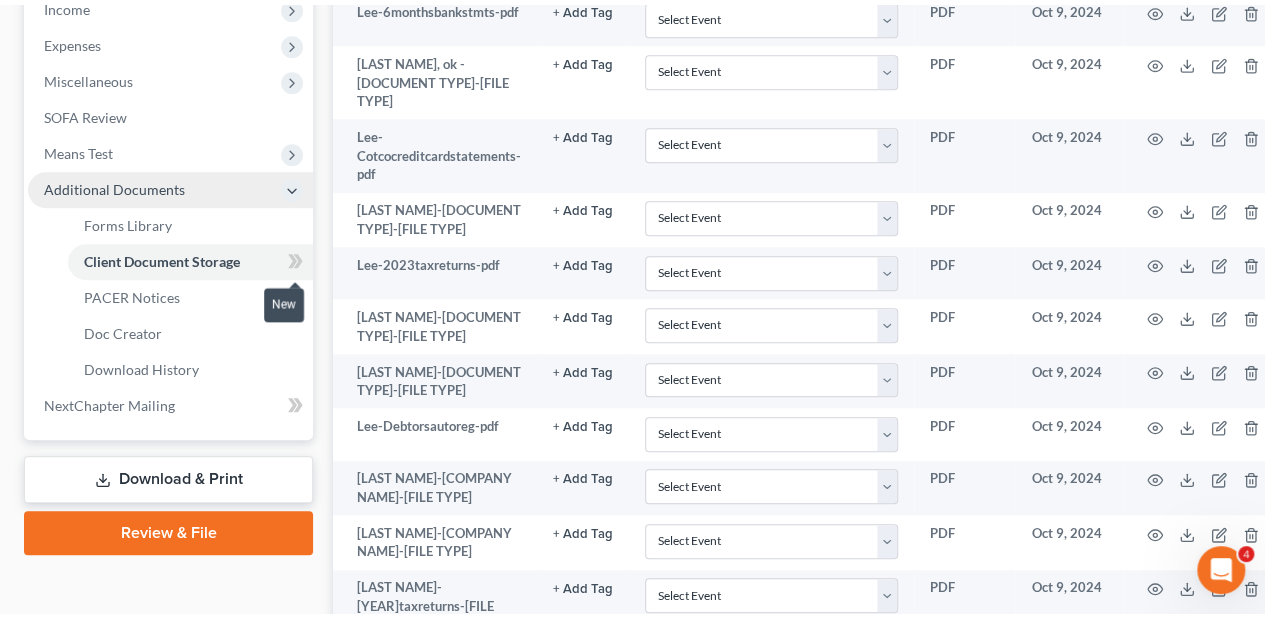 scroll, scrollTop: 652, scrollLeft: 0, axis: vertical 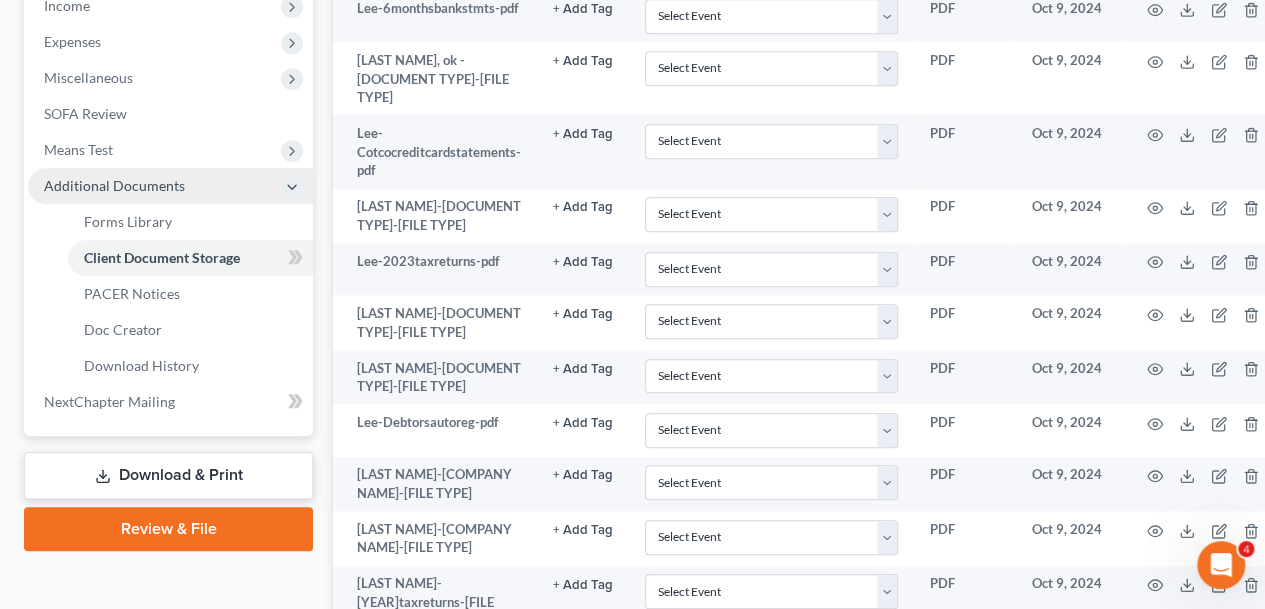 click on "Download & Print" at bounding box center [168, 475] 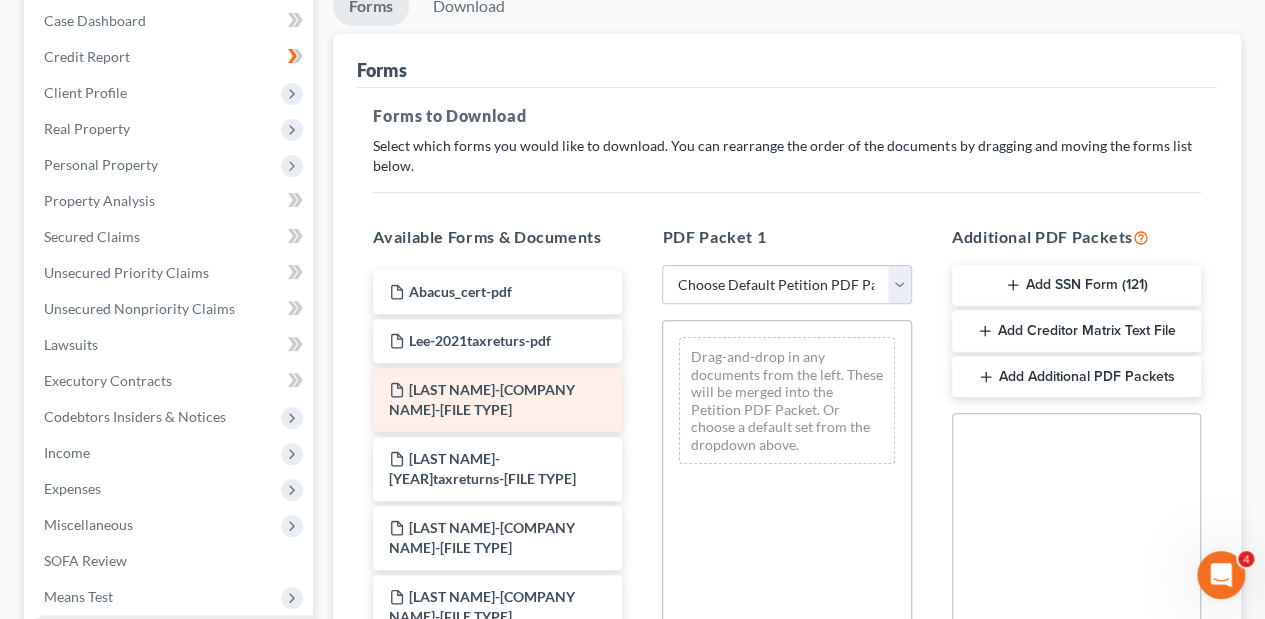 scroll, scrollTop: 266, scrollLeft: 0, axis: vertical 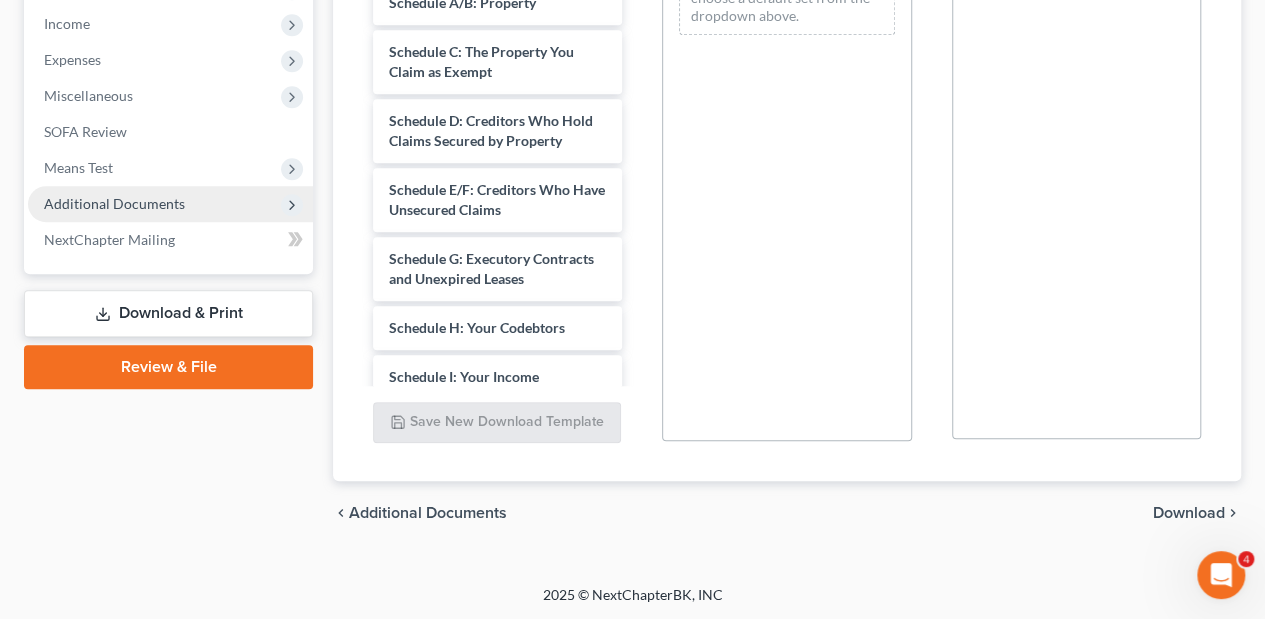 click on "Download & Print" at bounding box center [168, 313] 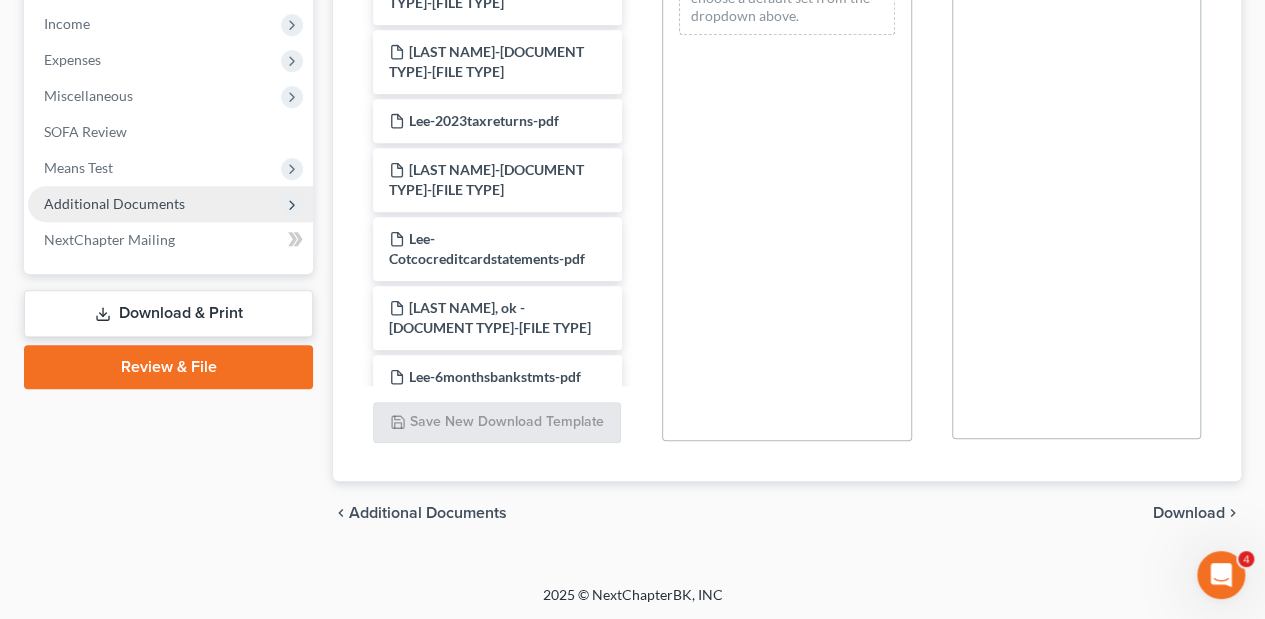 scroll, scrollTop: 278, scrollLeft: 0, axis: vertical 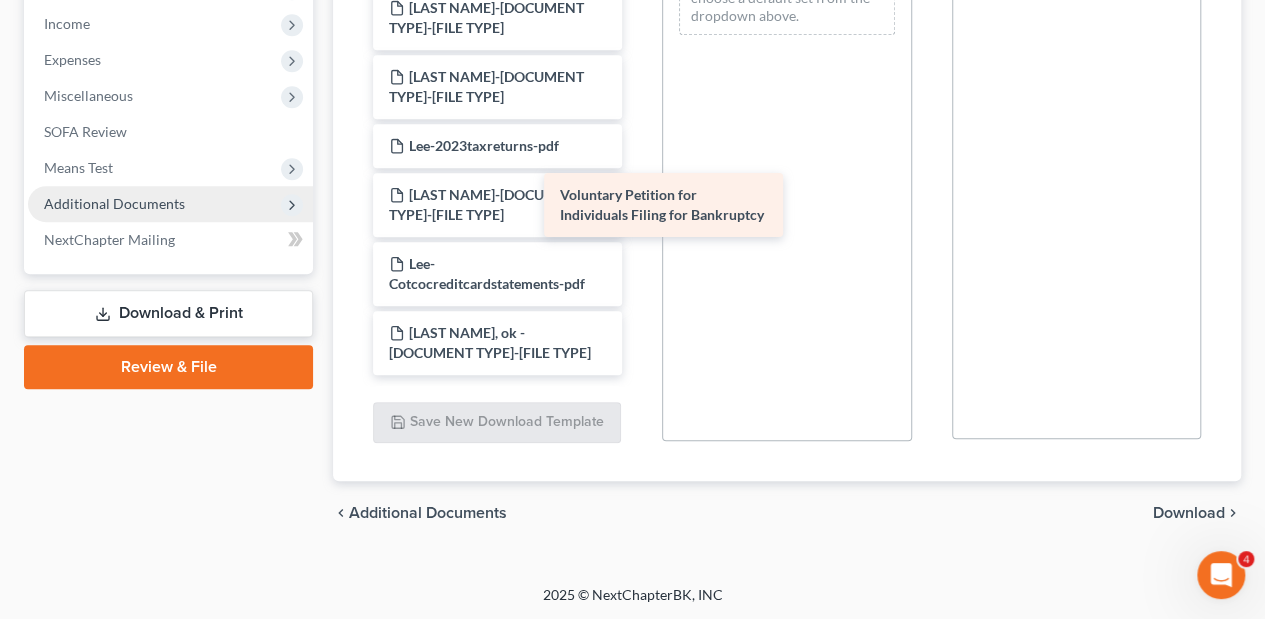 drag, startPoint x: 500, startPoint y: 347, endPoint x: 717, endPoint y: 162, distance: 285.1561 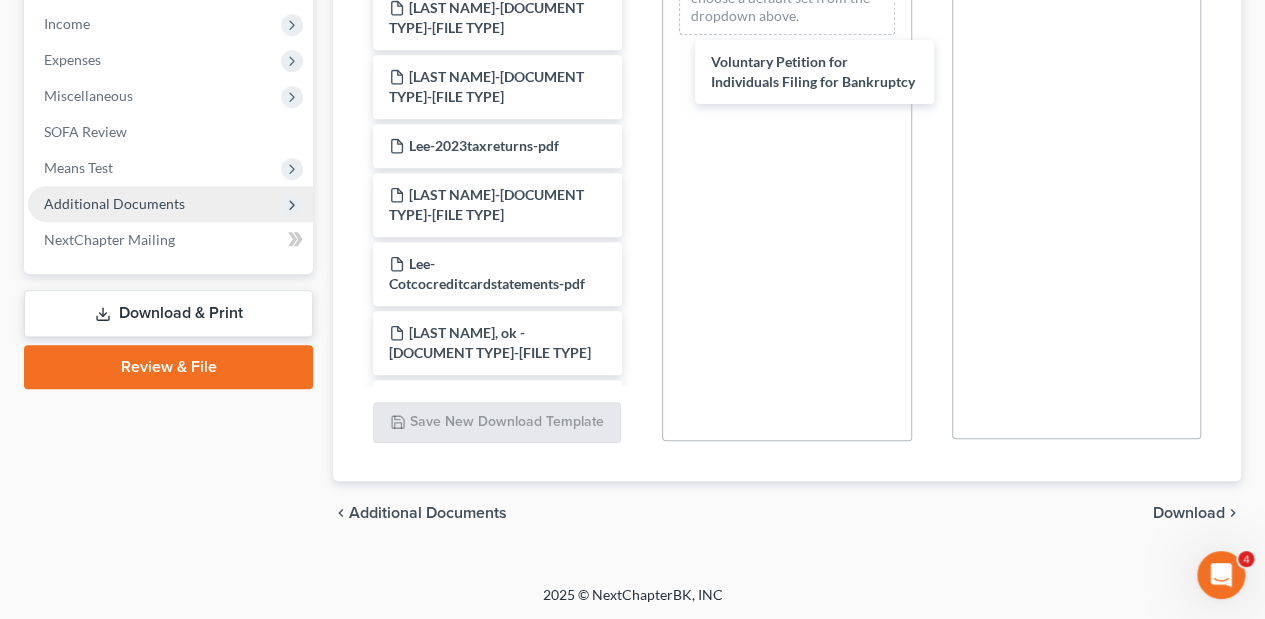 drag, startPoint x: 452, startPoint y: 210, endPoint x: 771, endPoint y: 63, distance: 351.24066 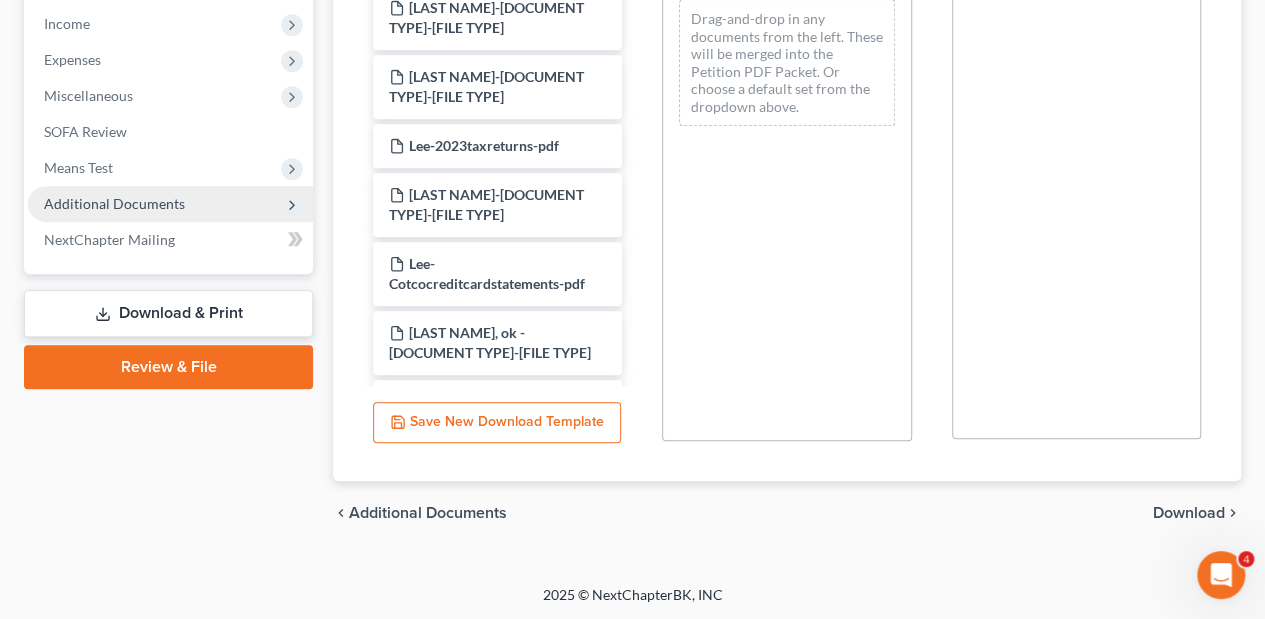 click on "Download" at bounding box center (1189, 513) 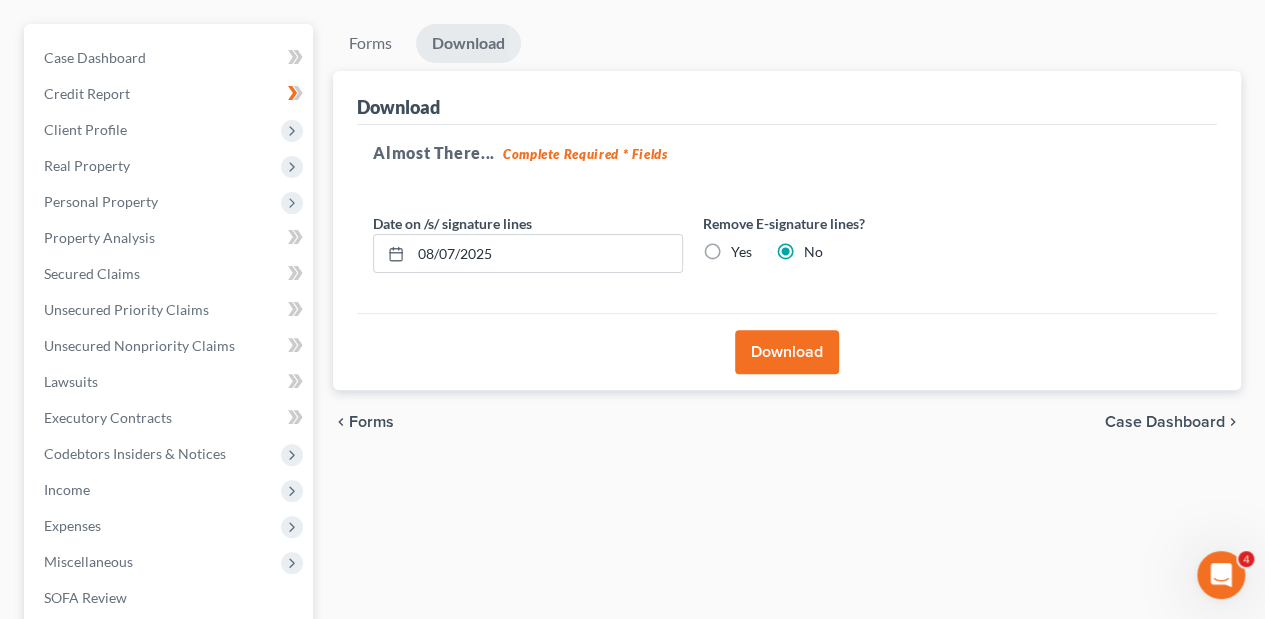 scroll, scrollTop: 11, scrollLeft: 0, axis: vertical 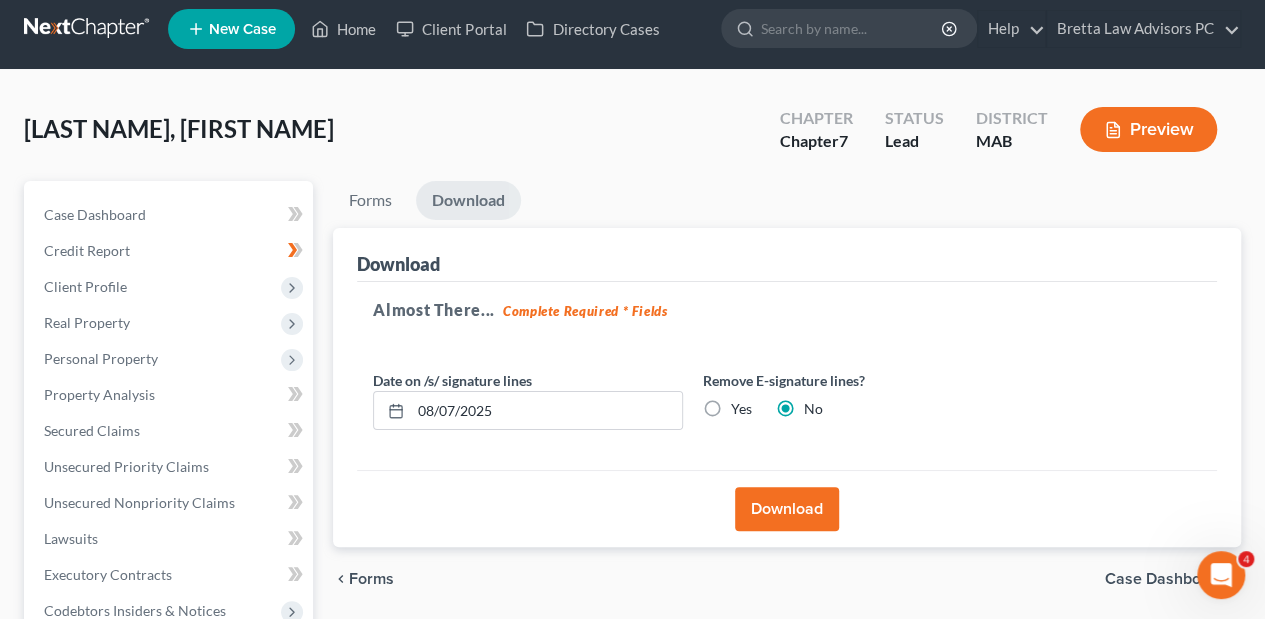 click on "Download" at bounding box center (787, 509) 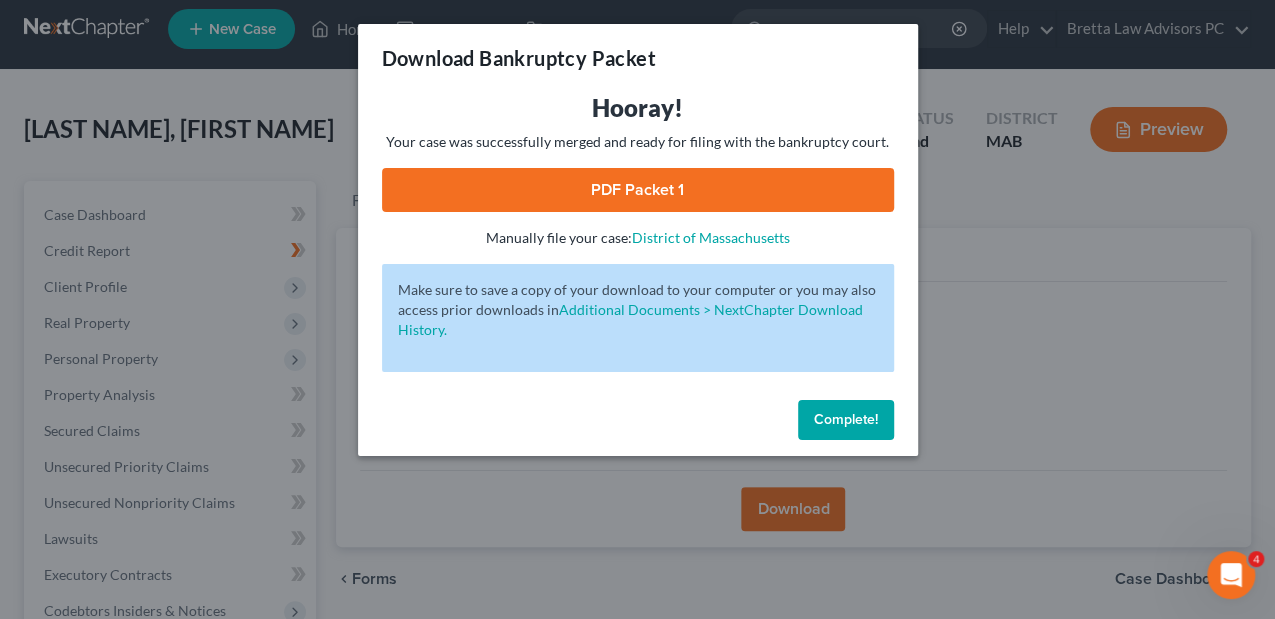 click on "PDF Packet 1" at bounding box center (638, 190) 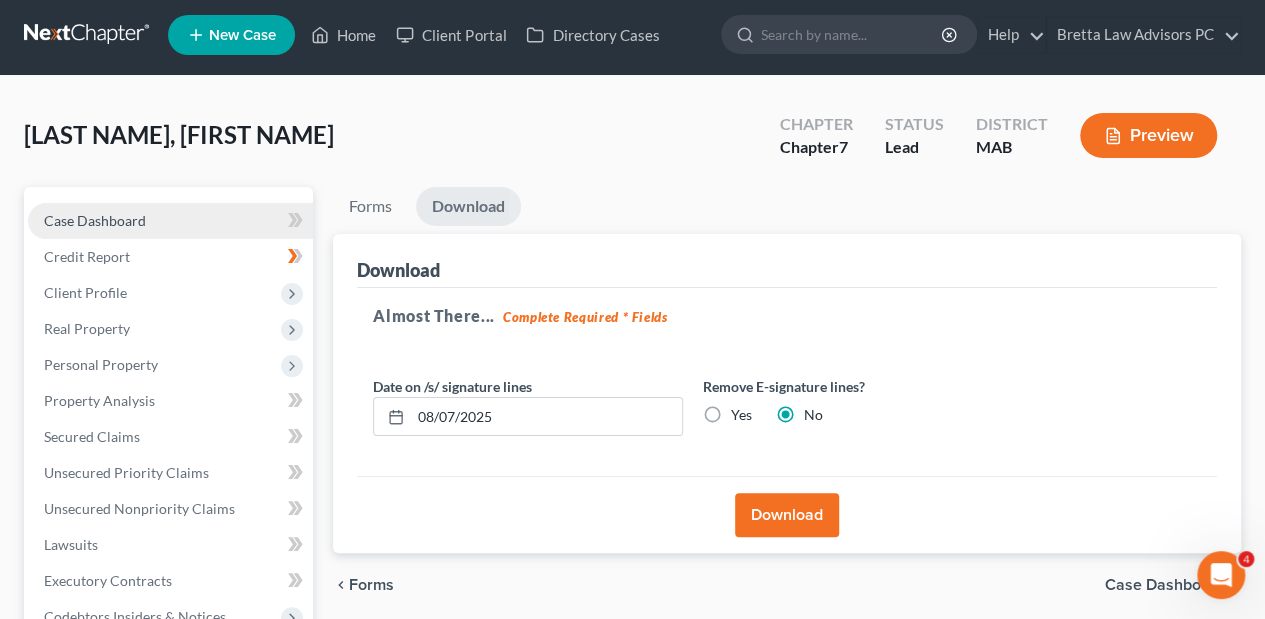 scroll, scrollTop: 0, scrollLeft: 0, axis: both 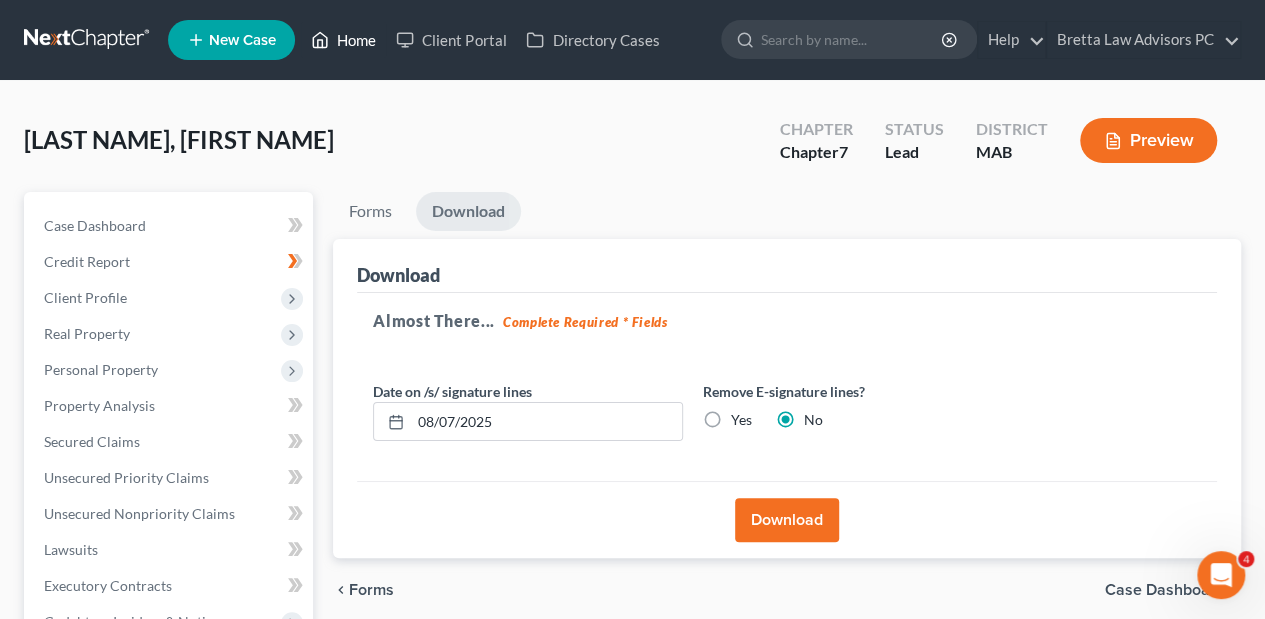 click on "Home" at bounding box center (343, 40) 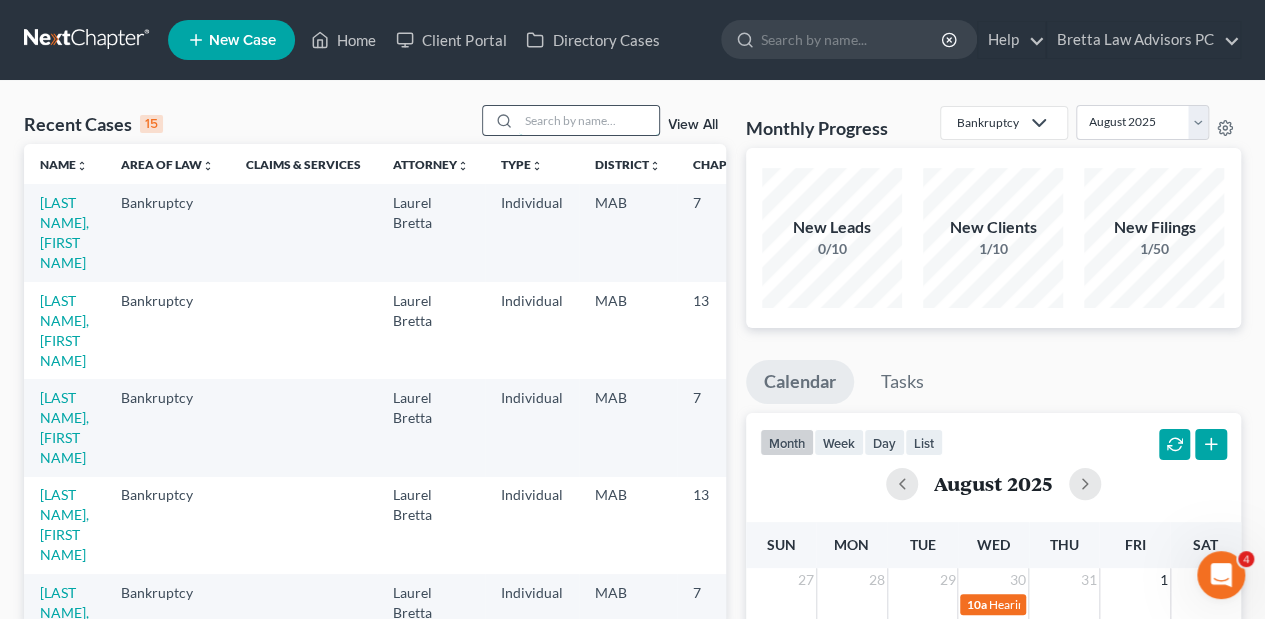 click at bounding box center [589, 120] 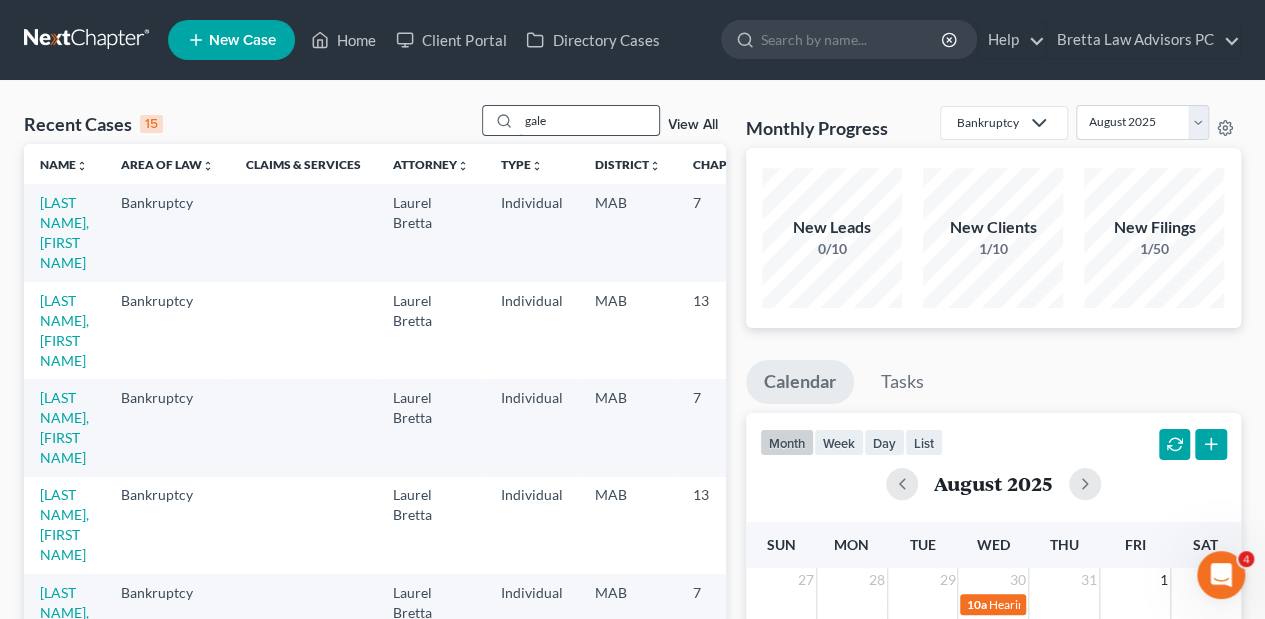 type on "gale" 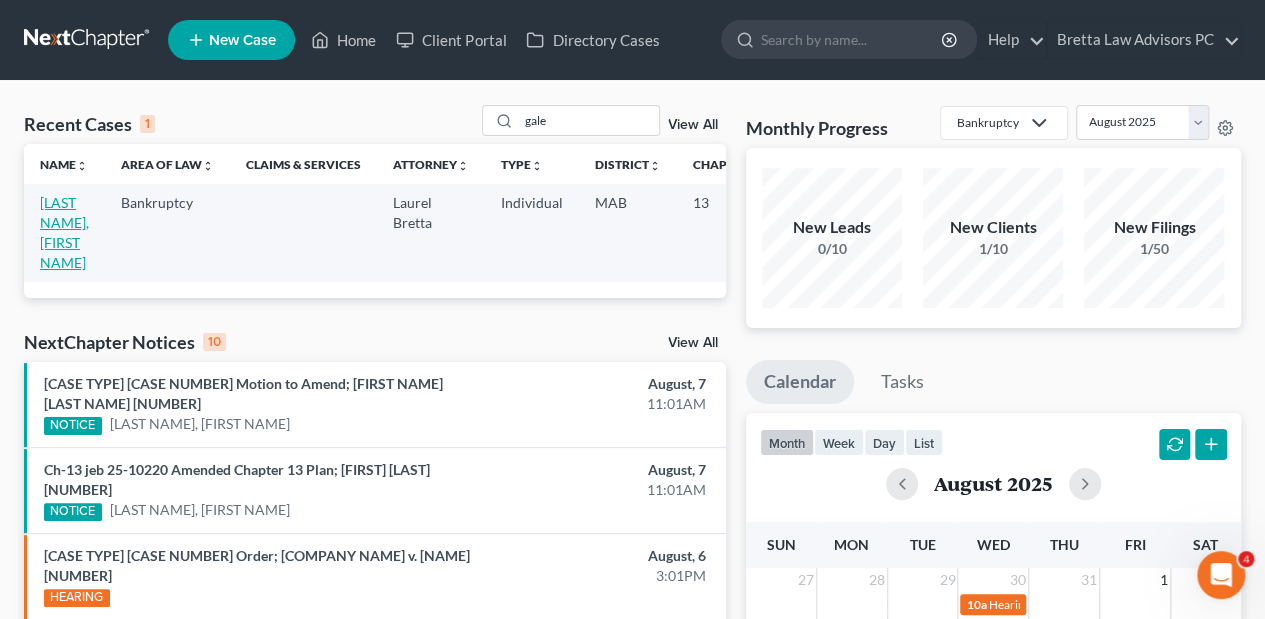 click on "[LAST NAME], [FIRST NAME]" at bounding box center (64, 232) 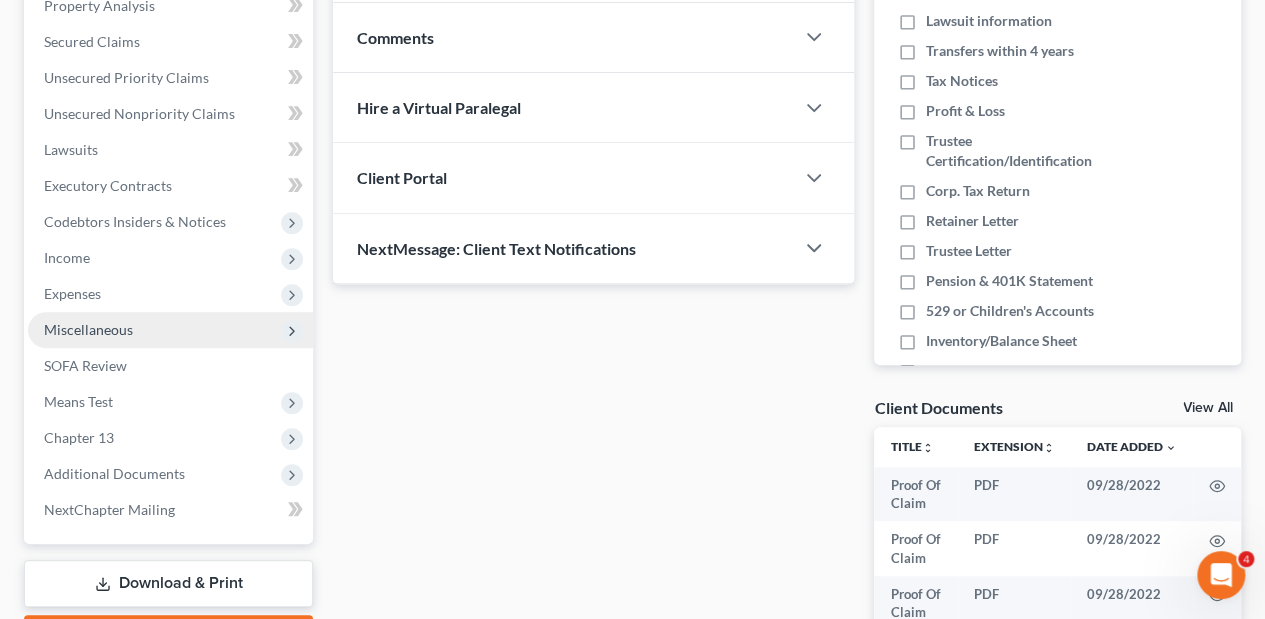 scroll, scrollTop: 533, scrollLeft: 0, axis: vertical 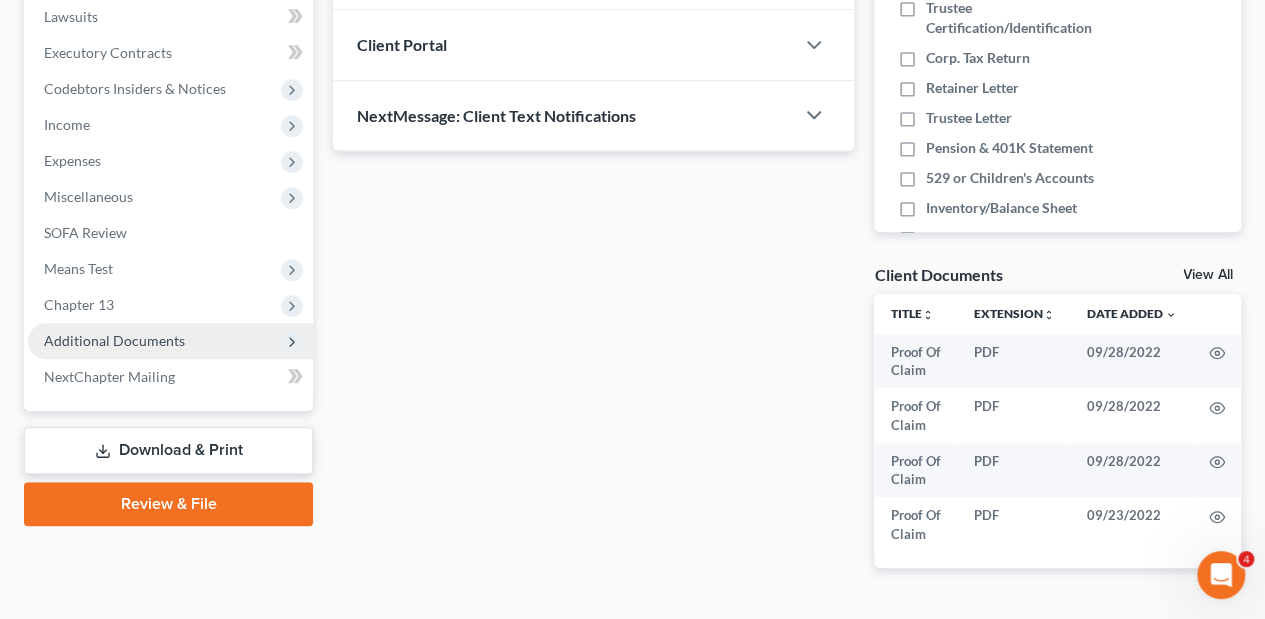 click on "Additional Documents" at bounding box center [114, 340] 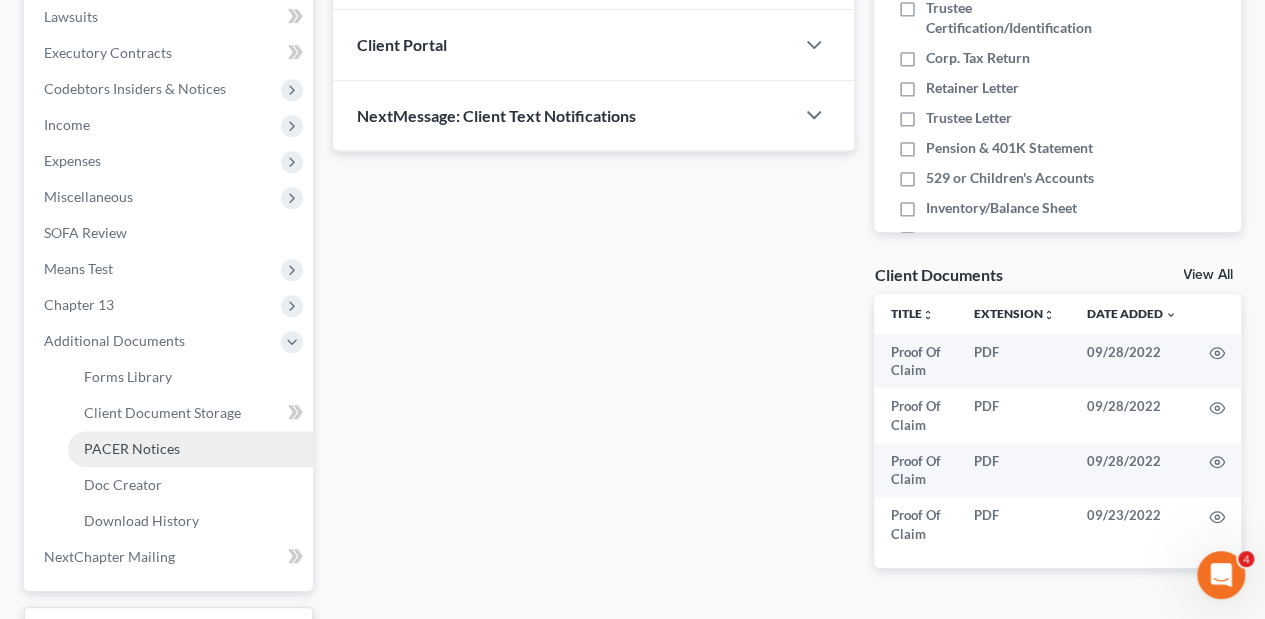click on "PACER Notices" at bounding box center (132, 448) 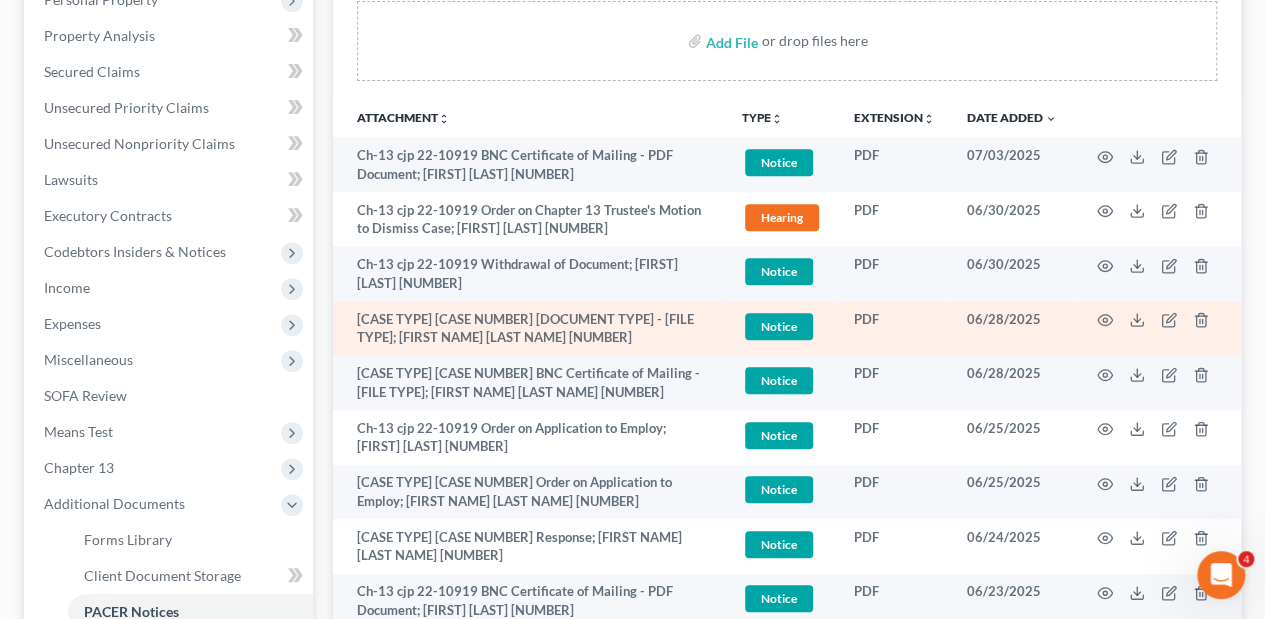 scroll, scrollTop: 400, scrollLeft: 0, axis: vertical 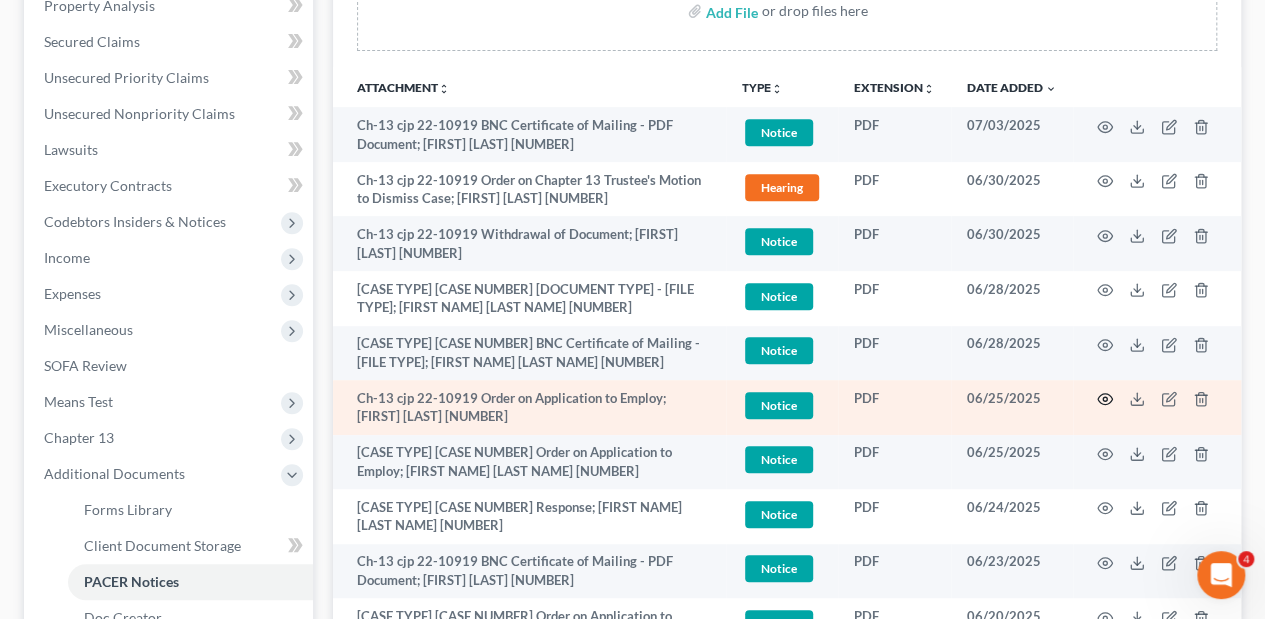 click 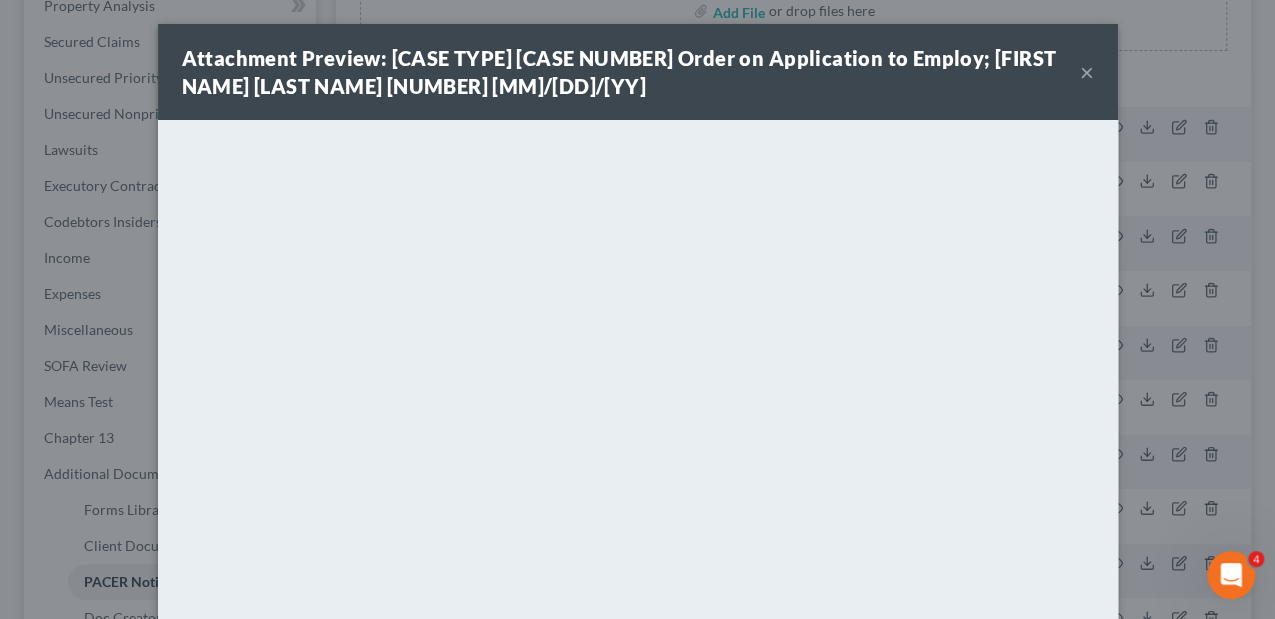 click on "Attachment Preview: [CASE TYPE] [CASE NUMBER] Order on Application to Employ; [FIRST NAME] [LAST NAME] [NUMBER] [MM]/[DD]/[YY] ×" at bounding box center (638, 72) 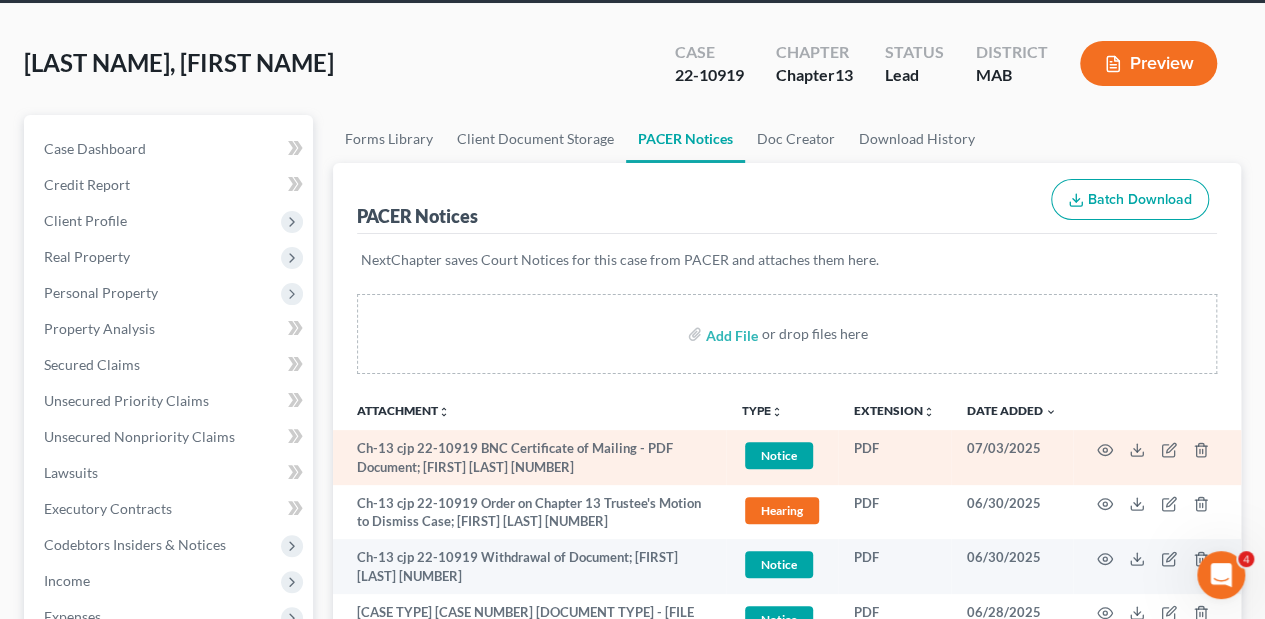 scroll, scrollTop: 0, scrollLeft: 0, axis: both 